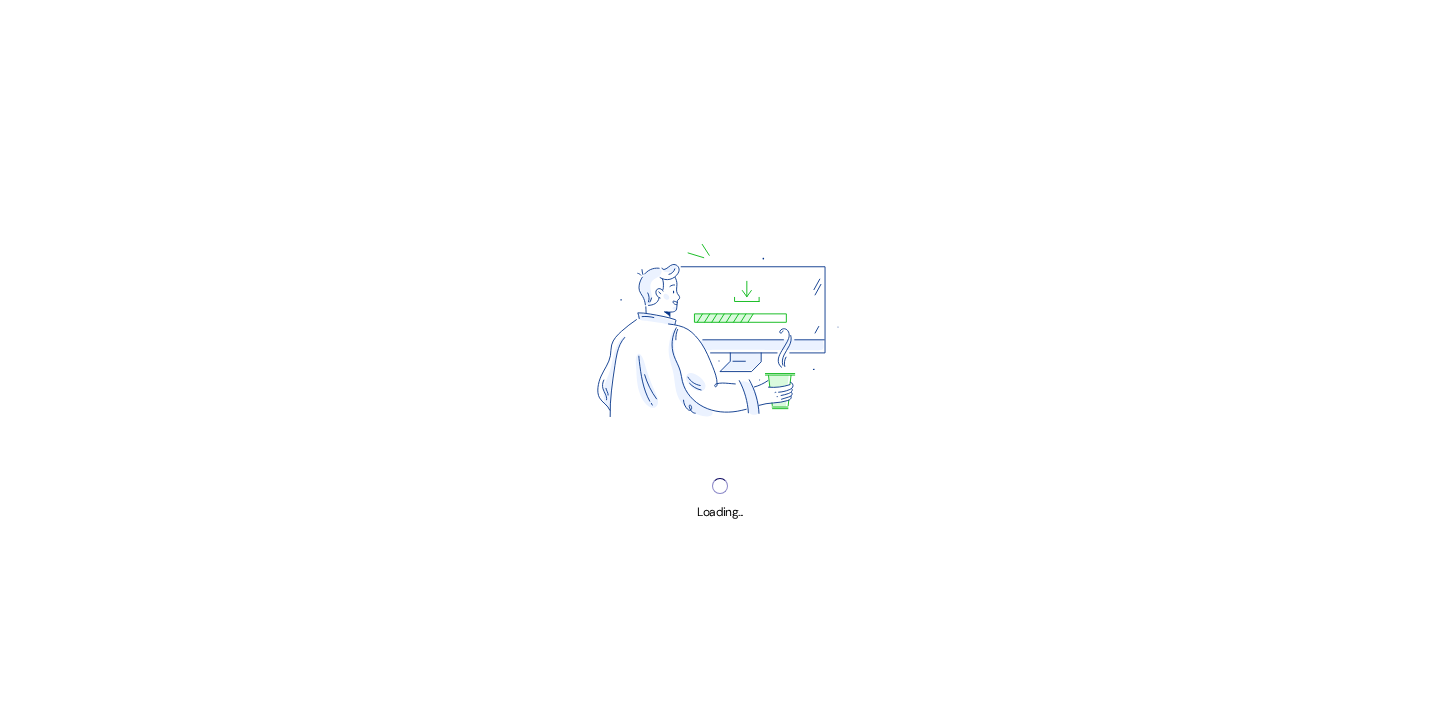 scroll, scrollTop: 0, scrollLeft: 0, axis: both 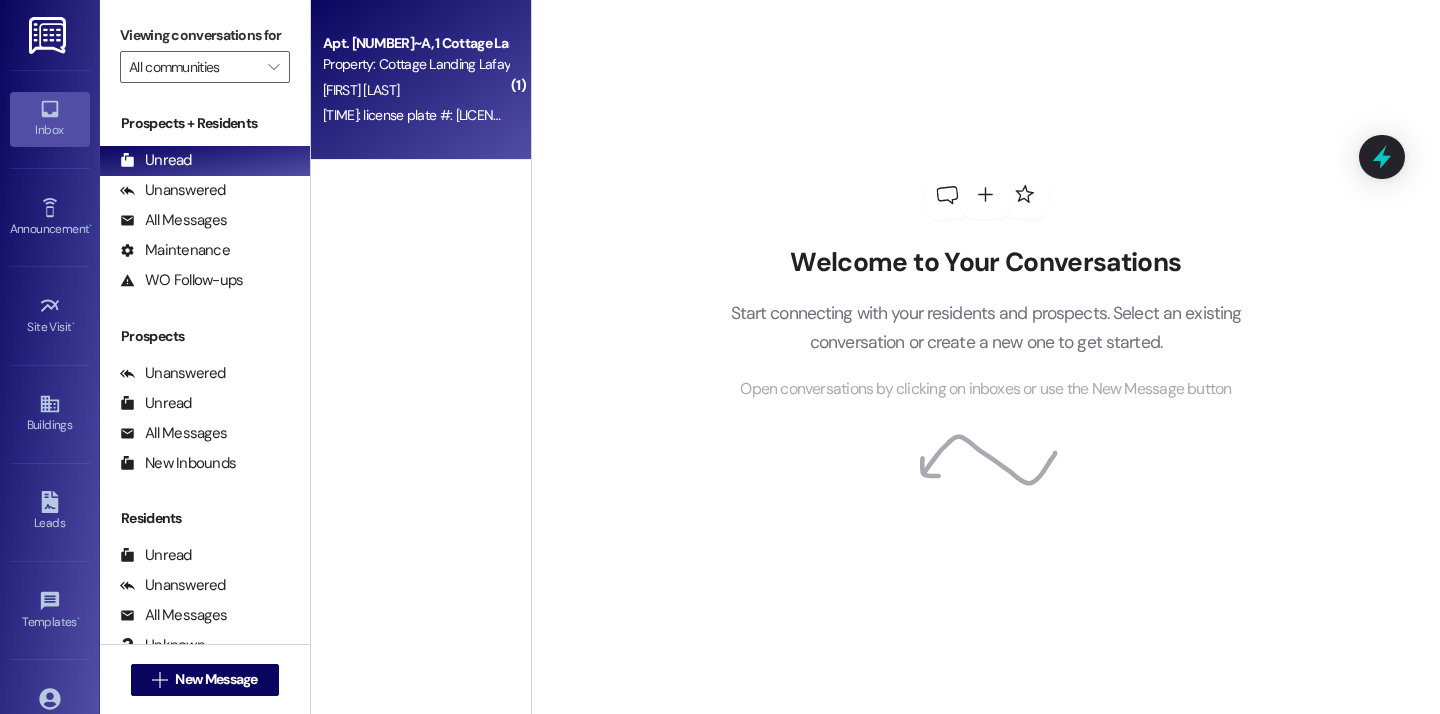 click on "P. Richard" at bounding box center [415, 90] 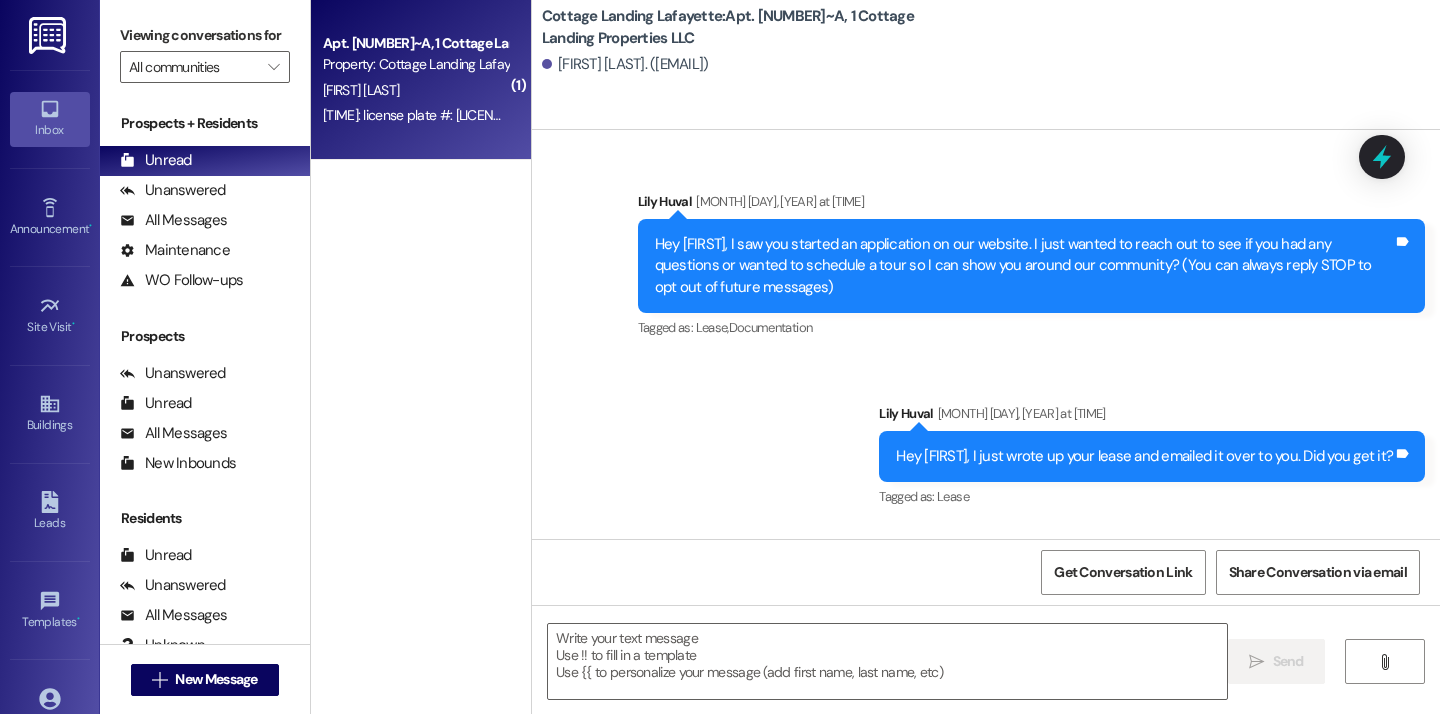 scroll, scrollTop: 25485, scrollLeft: 0, axis: vertical 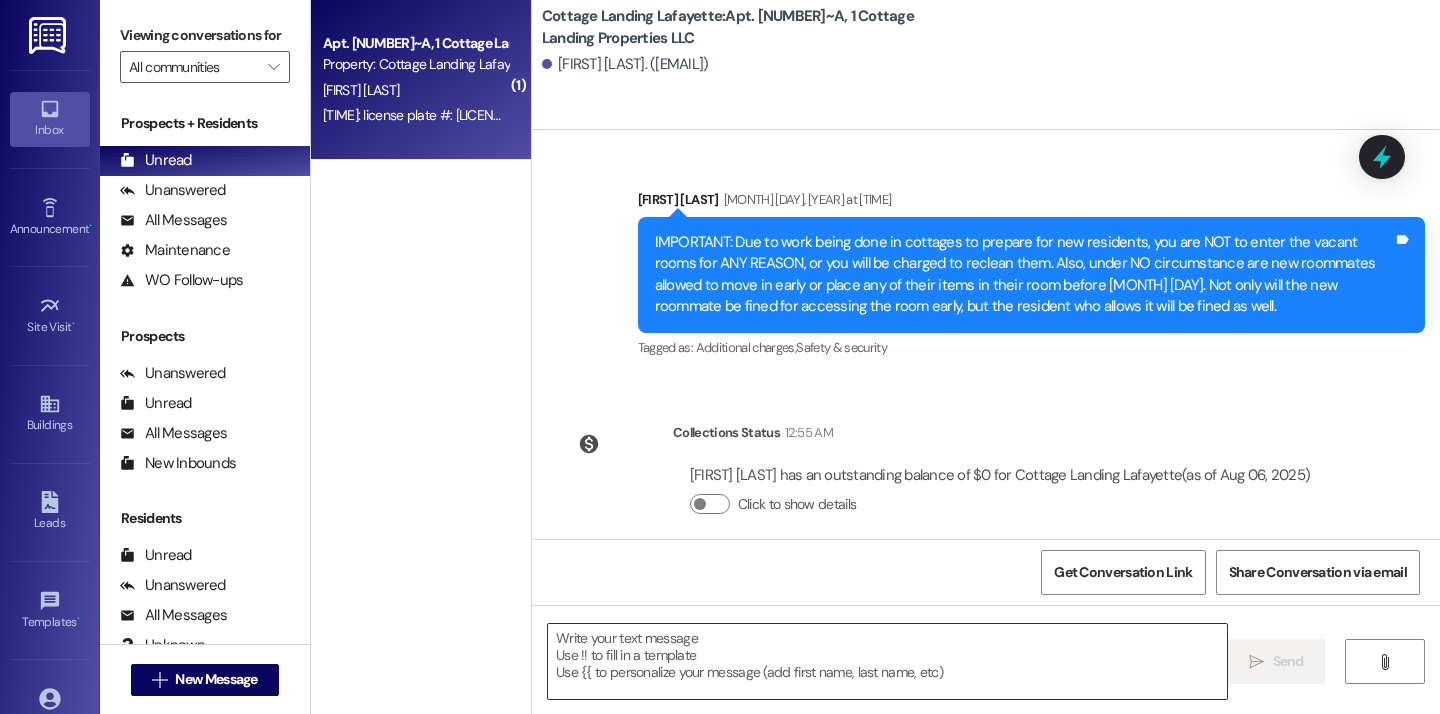 click at bounding box center (887, 661) 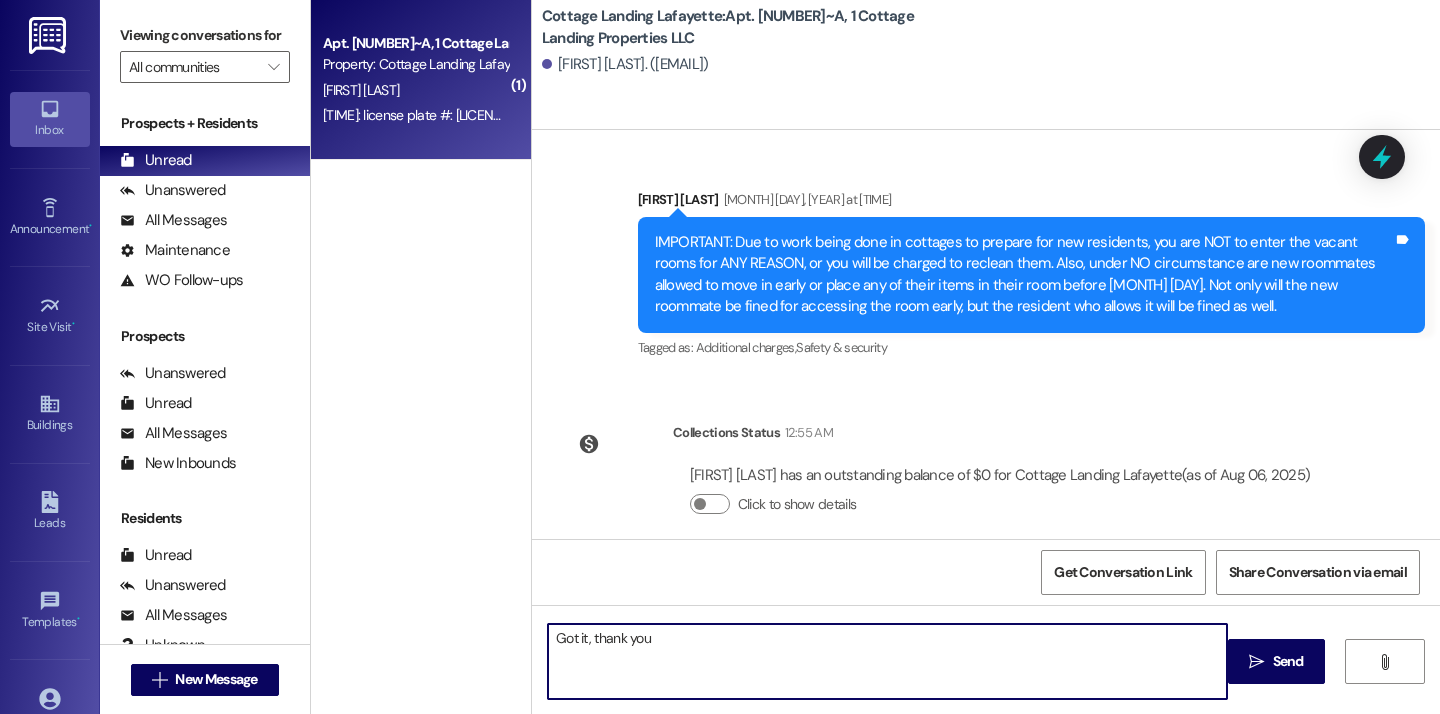 type on "Got it, thank you!" 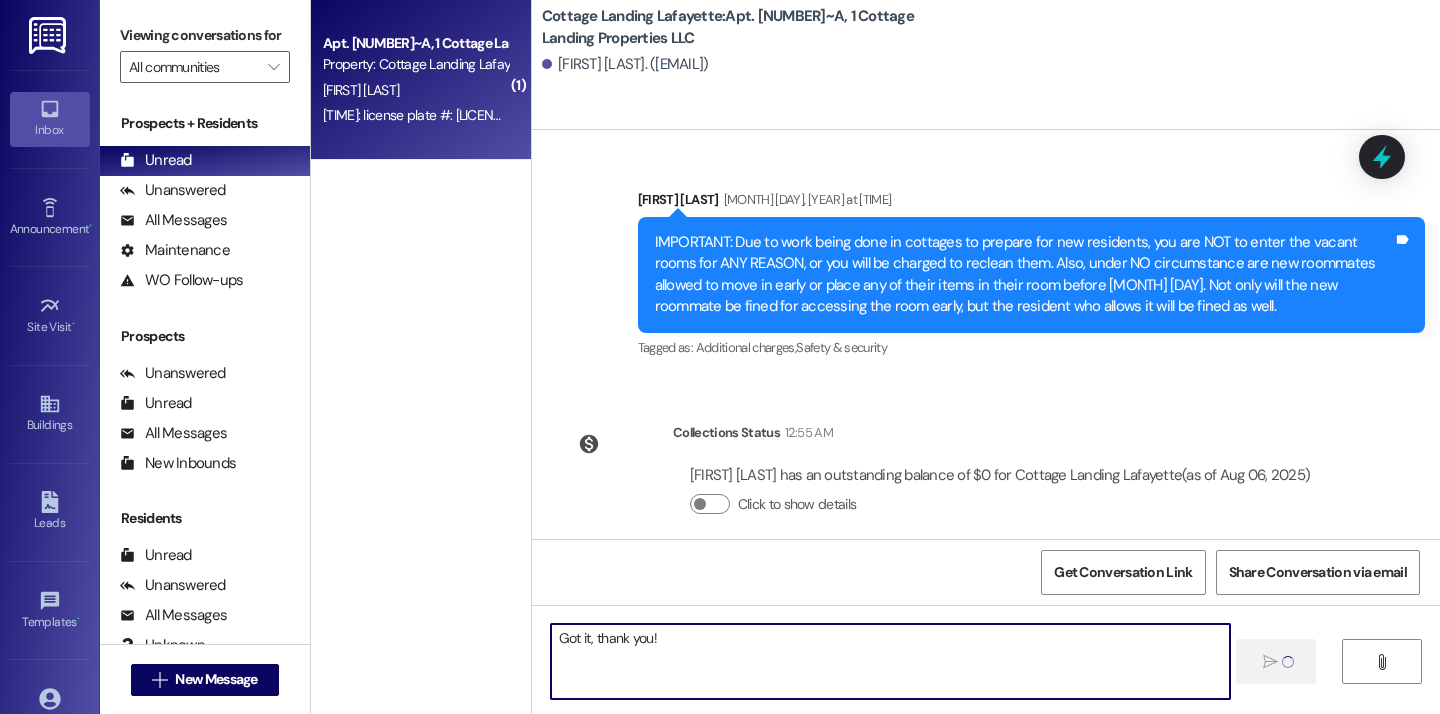 type 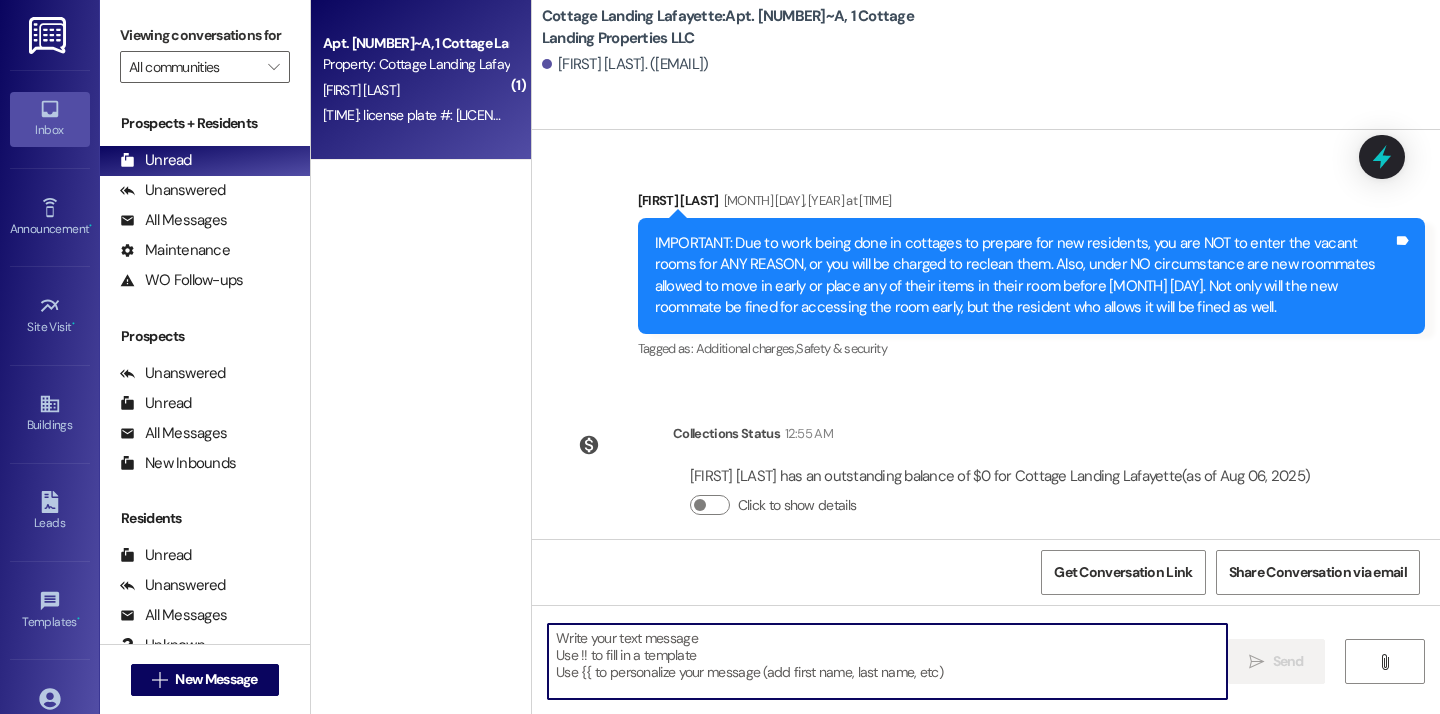 scroll, scrollTop: 25624, scrollLeft: 0, axis: vertical 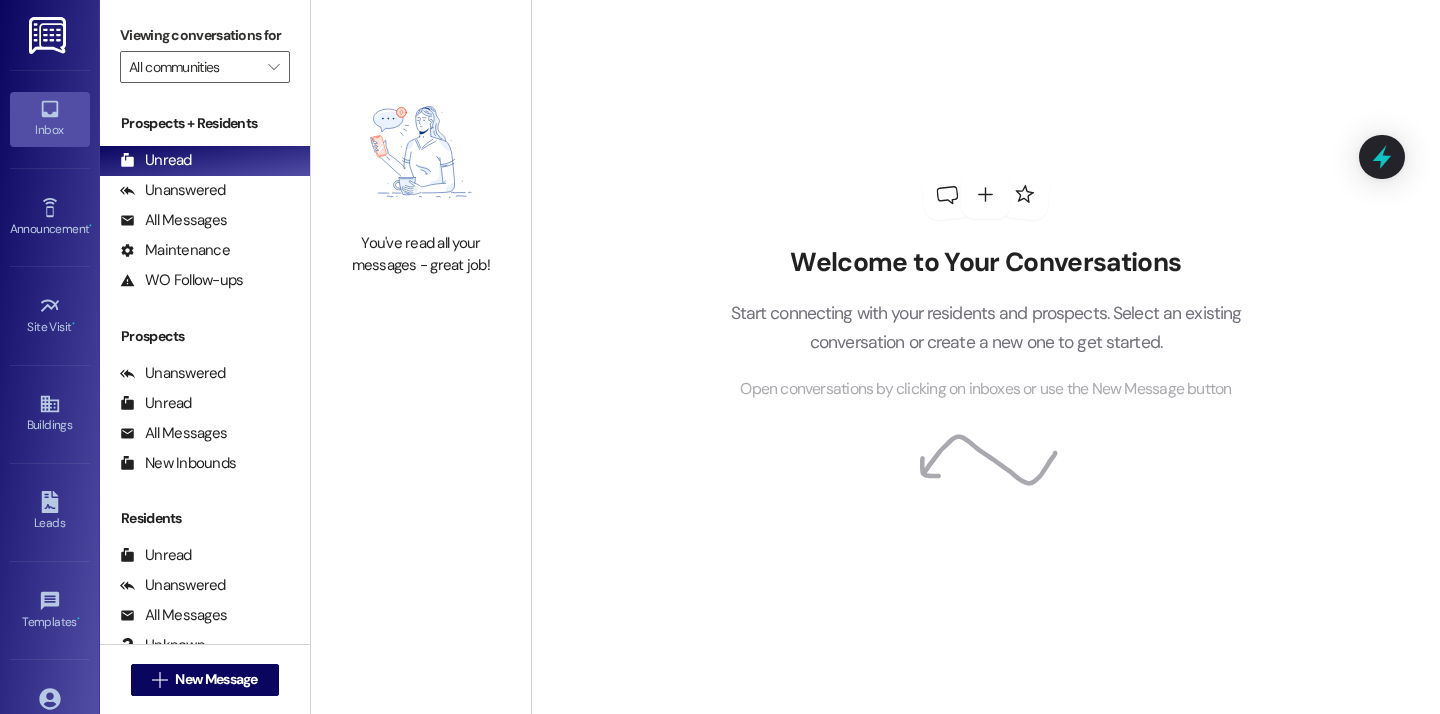 click on "Welcome to Your Conversations Start connecting with your residents and prospects. Select an existing conversation or create a new one to get started. Open conversations by clicking on inboxes or use the New Message button" at bounding box center (985, 357) 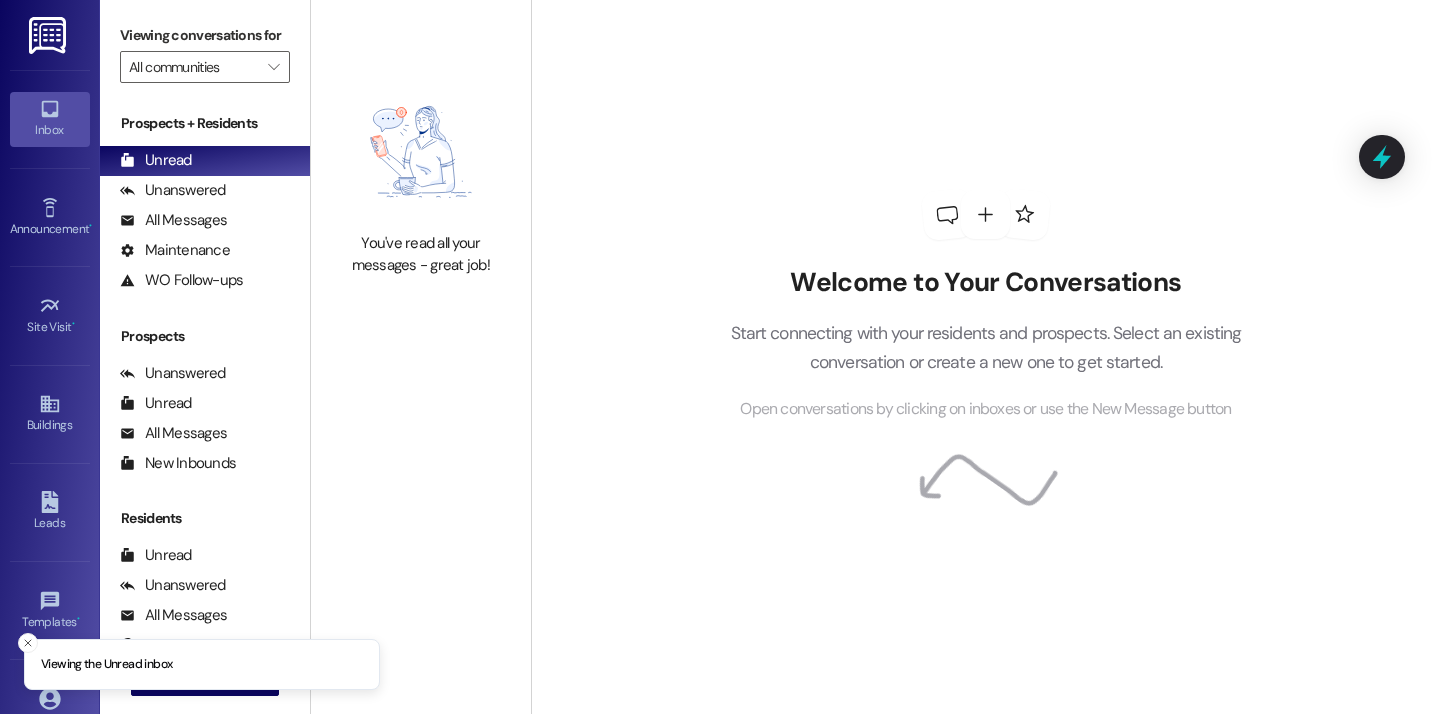 scroll, scrollTop: 0, scrollLeft: 0, axis: both 